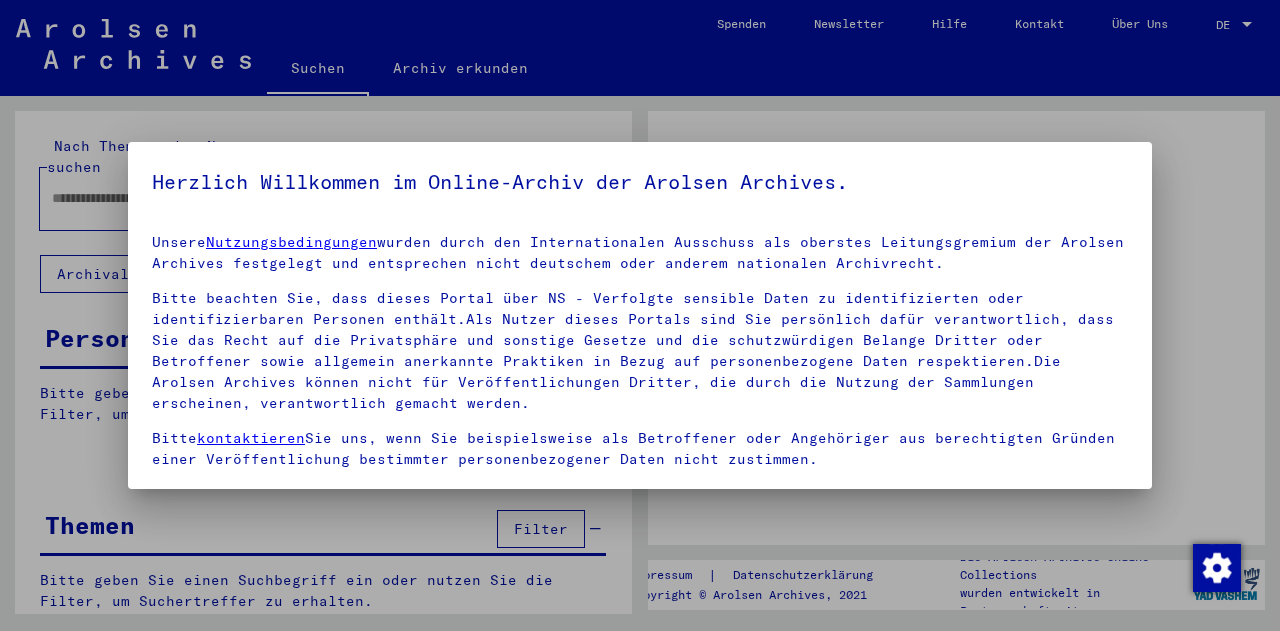 type on "**********" 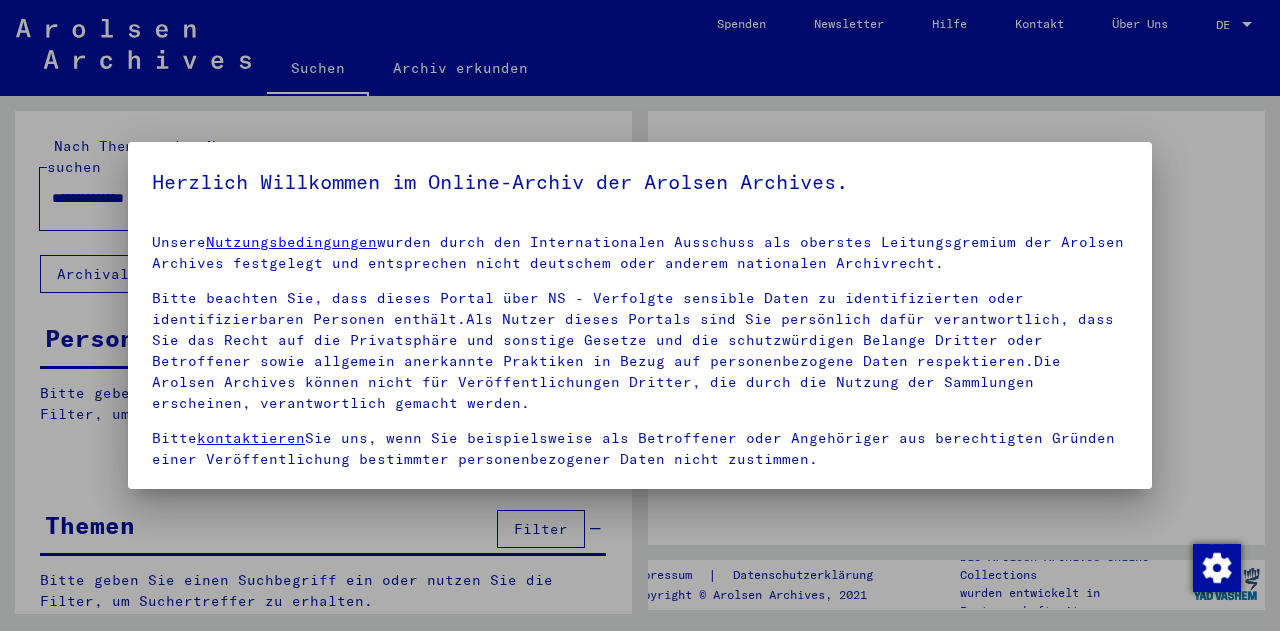 scroll, scrollTop: 0, scrollLeft: 0, axis: both 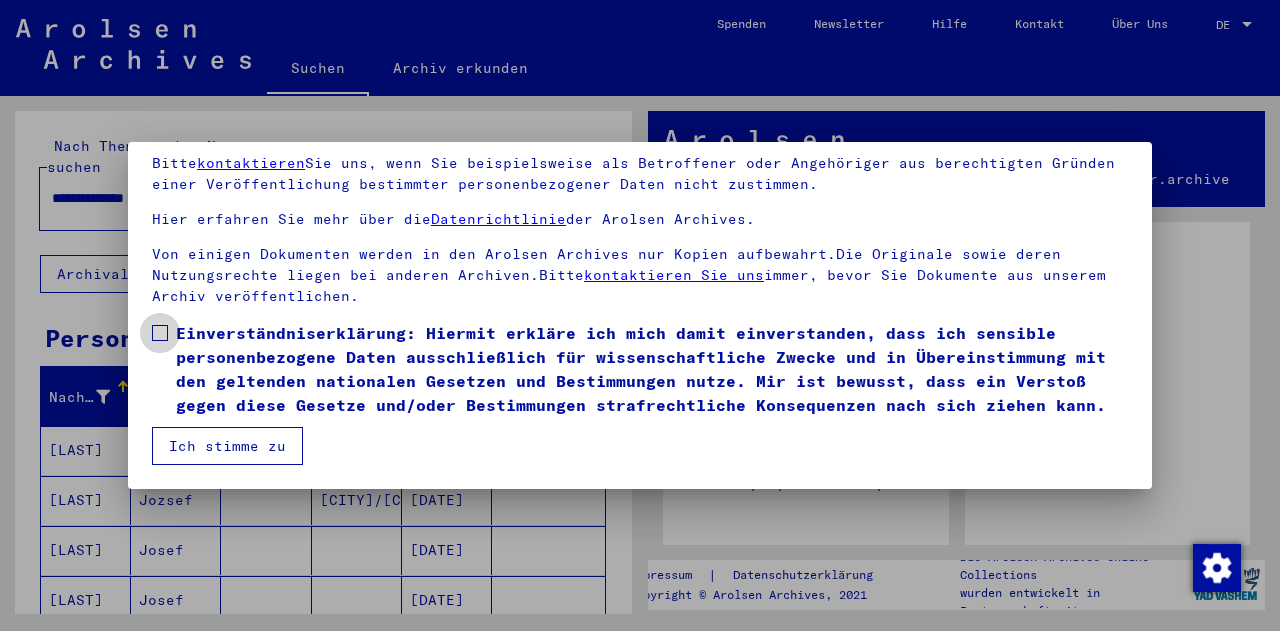 click at bounding box center [160, 333] 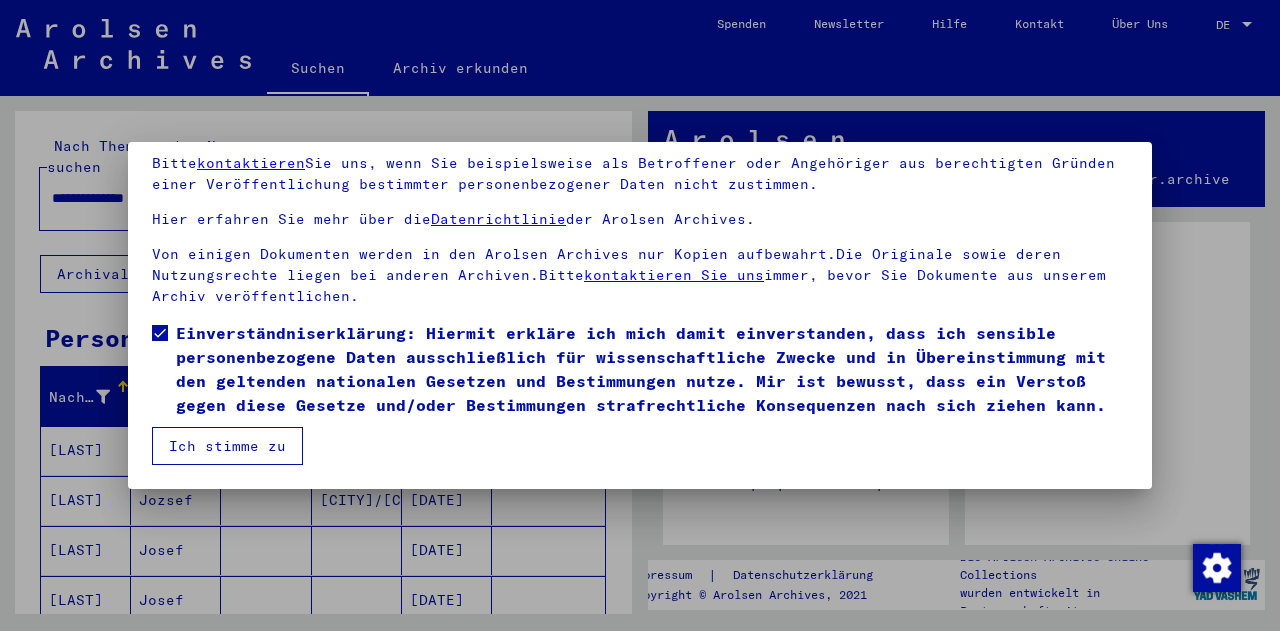 click on "Ich stimme zu" at bounding box center (227, 446) 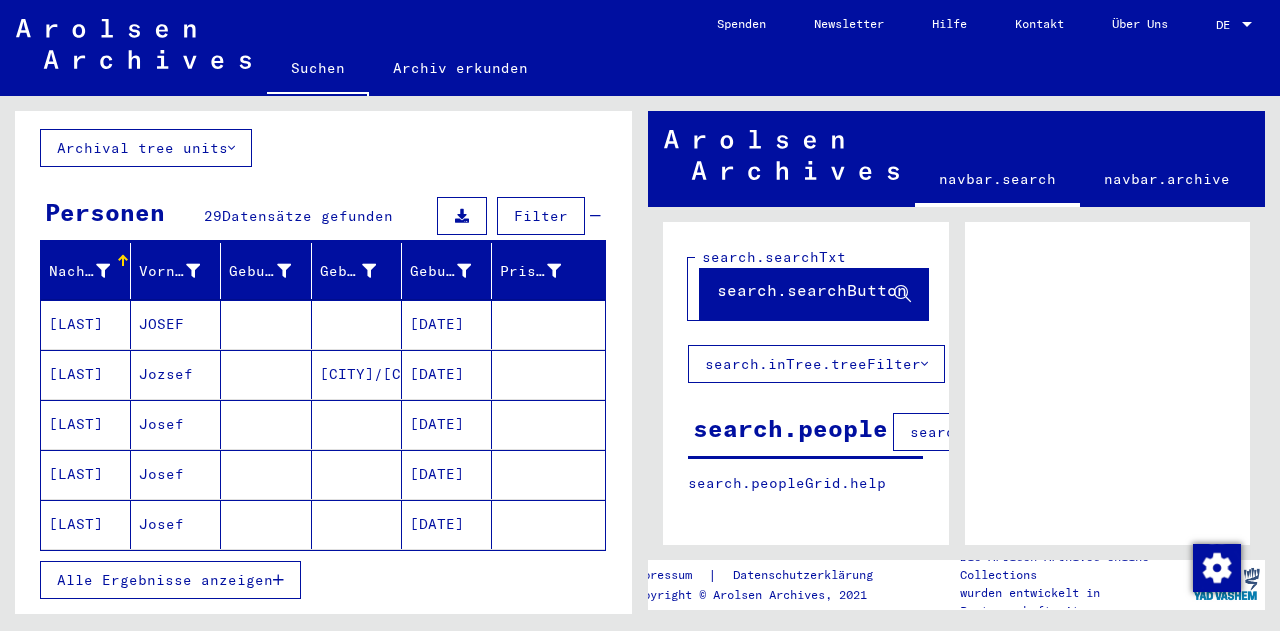 scroll, scrollTop: 100, scrollLeft: 0, axis: vertical 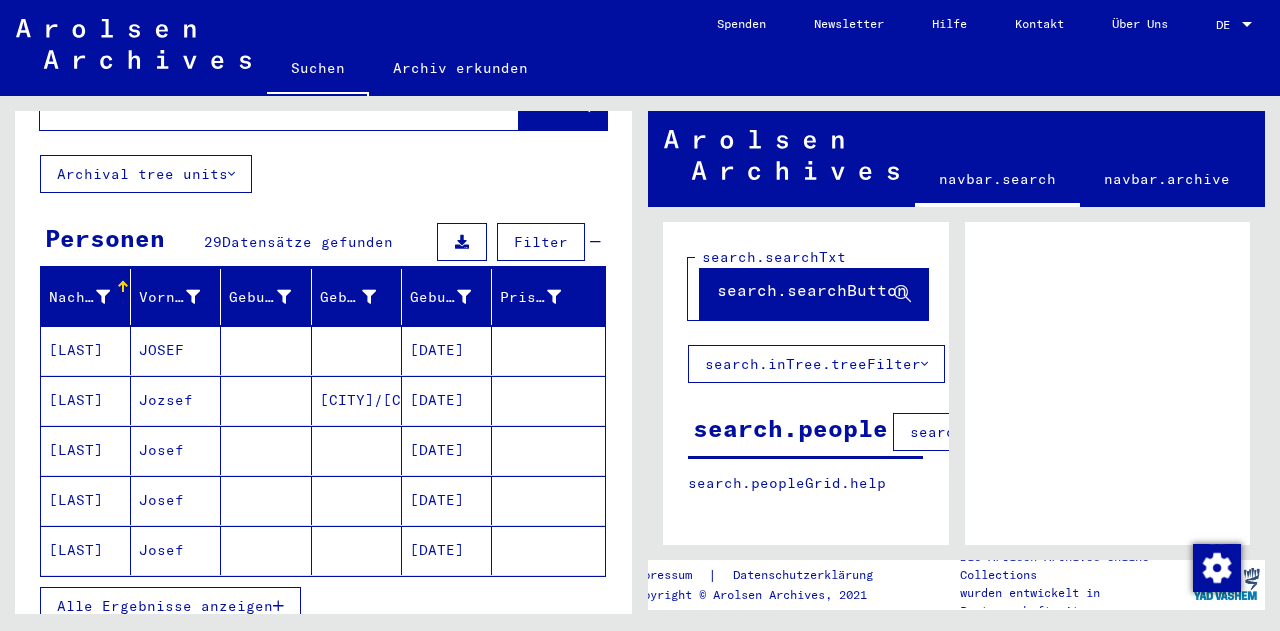click at bounding box center (278, 606) 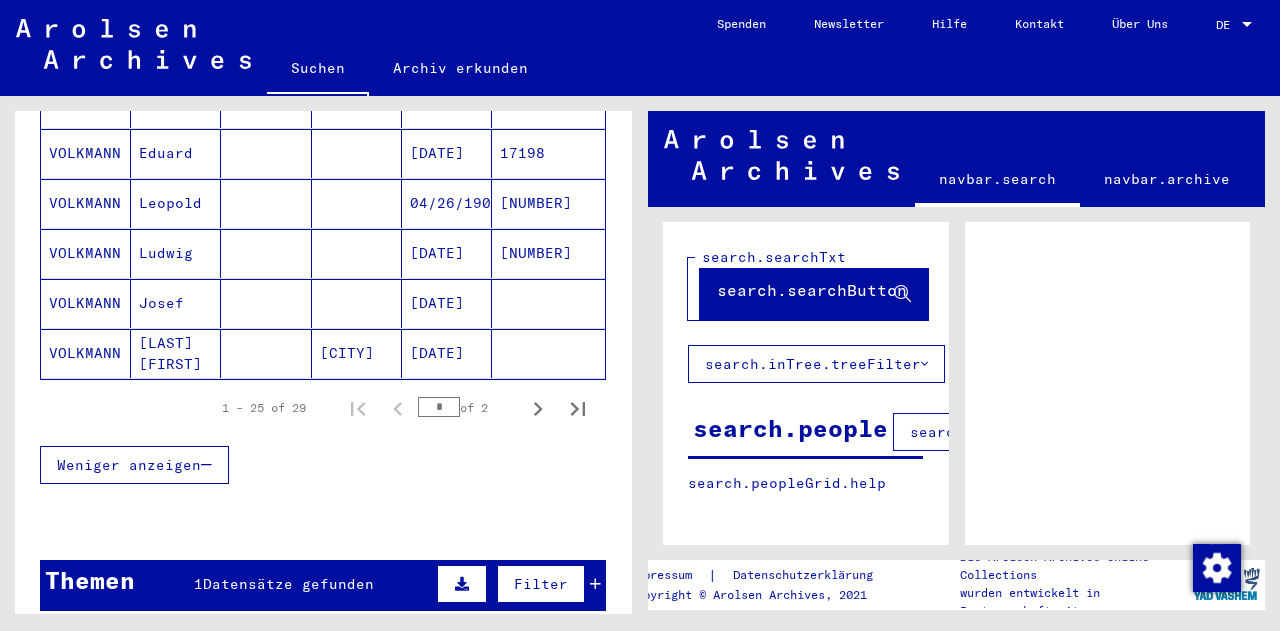 scroll, scrollTop: 1300, scrollLeft: 0, axis: vertical 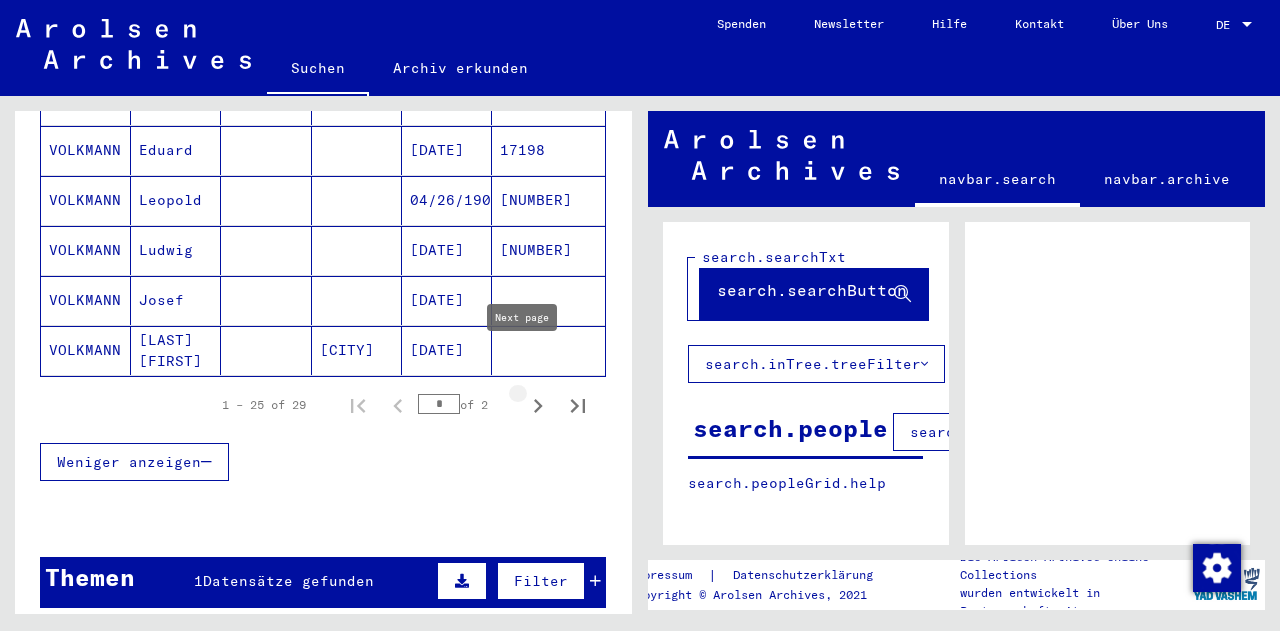 click 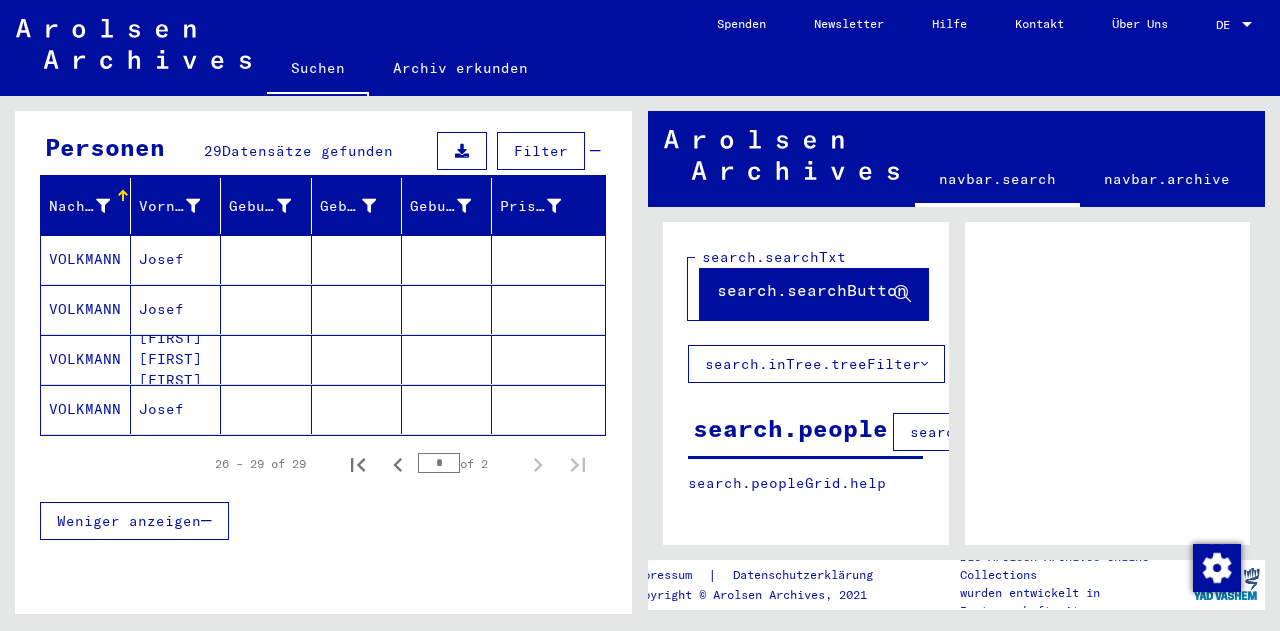 scroll, scrollTop: 200, scrollLeft: 0, axis: vertical 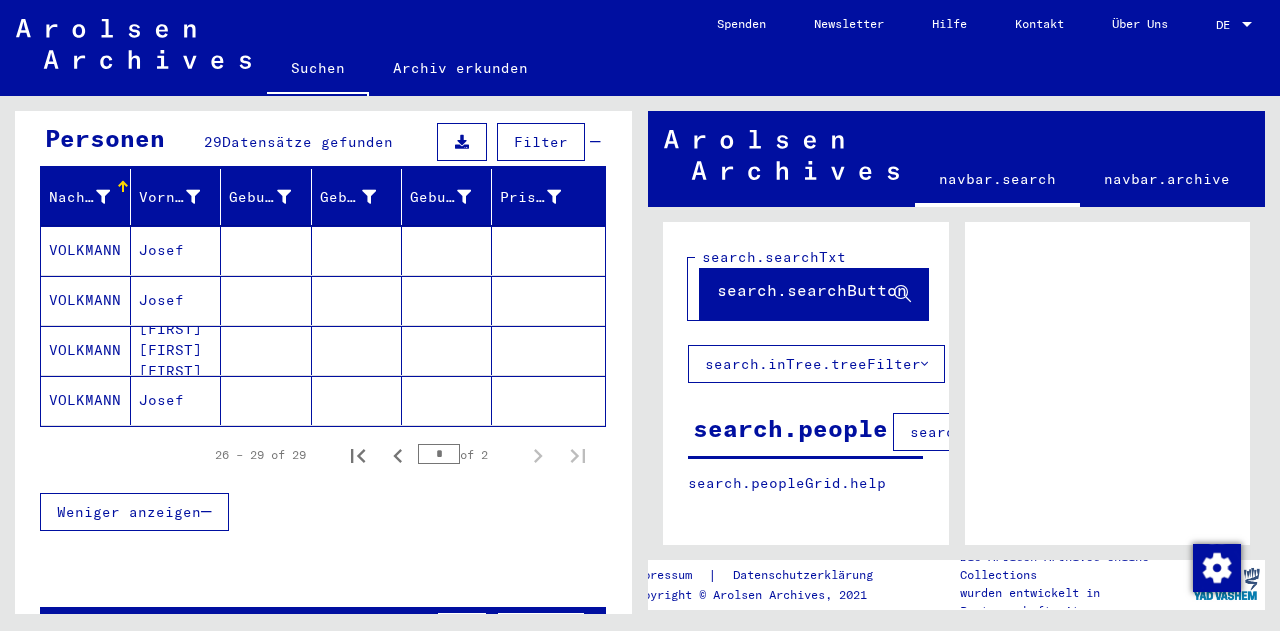 click 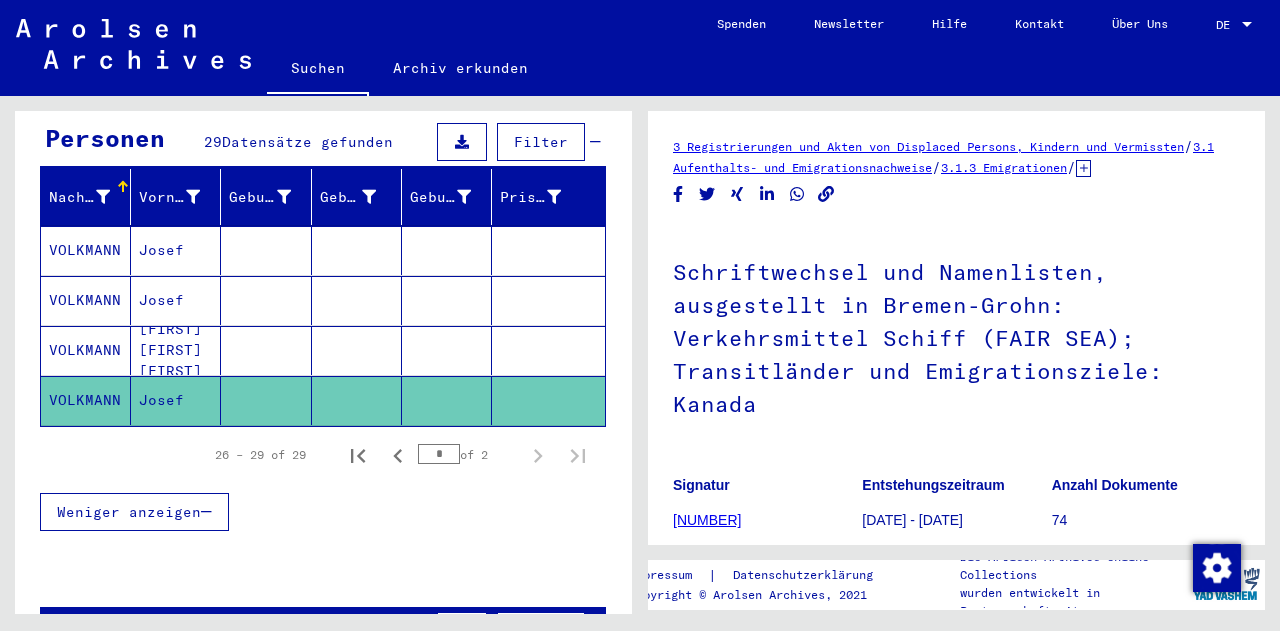 scroll, scrollTop: 0, scrollLeft: 0, axis: both 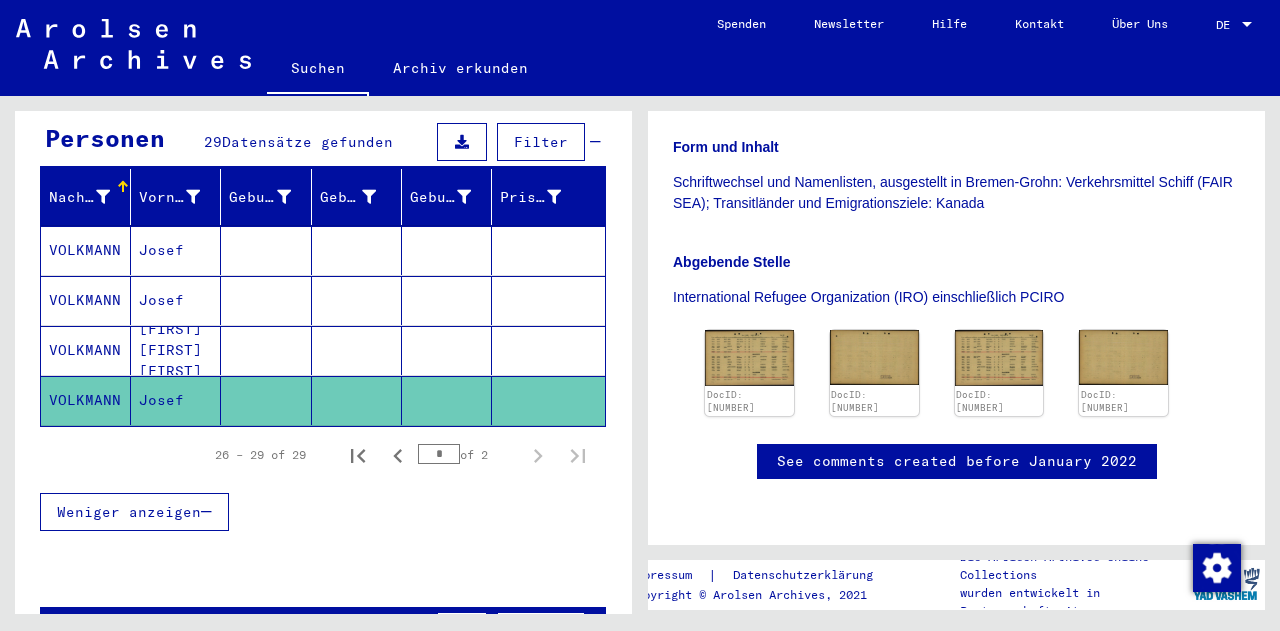click at bounding box center (447, 350) 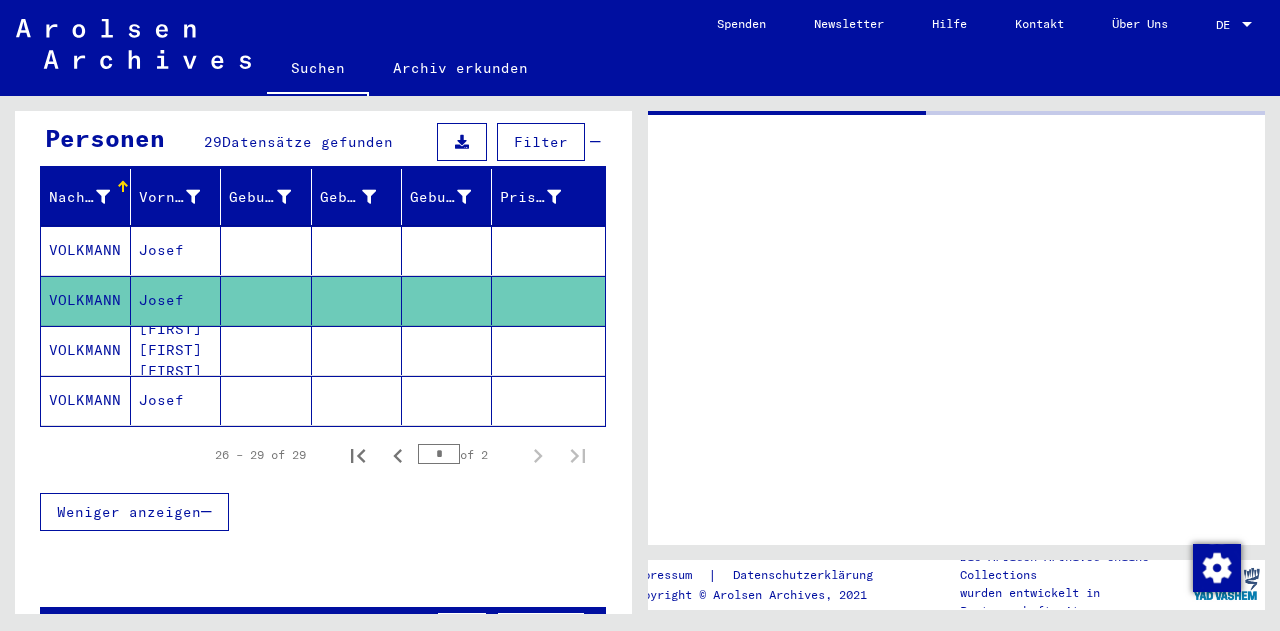 scroll, scrollTop: 0, scrollLeft: 0, axis: both 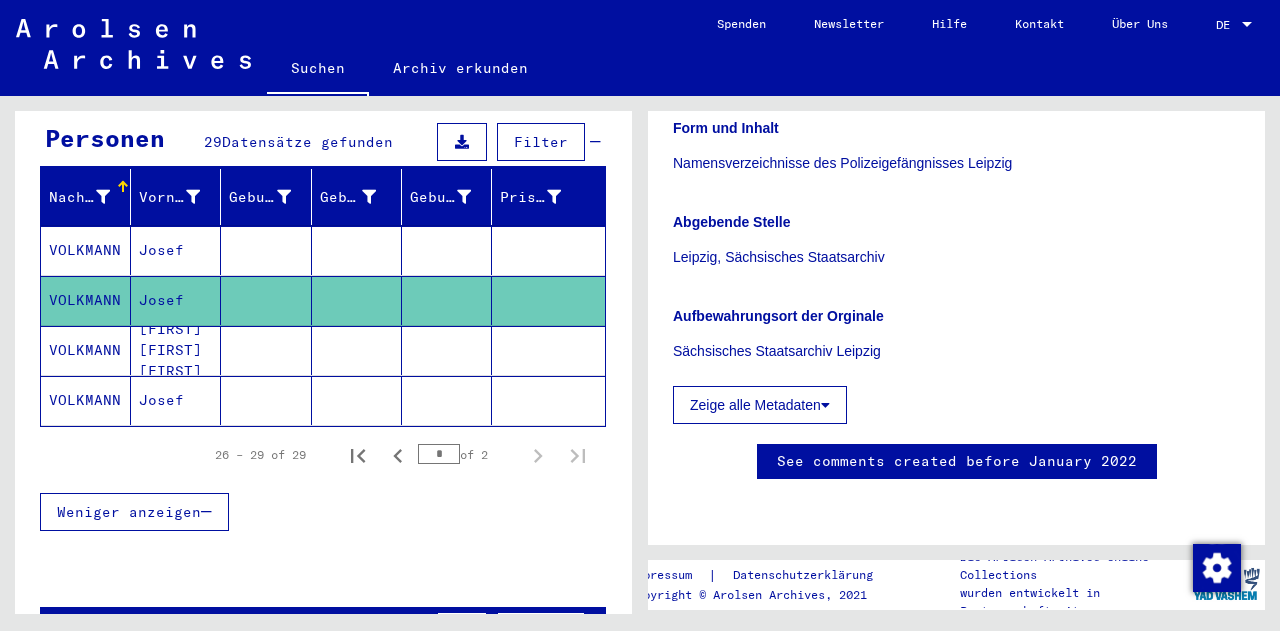 click at bounding box center [548, 300] 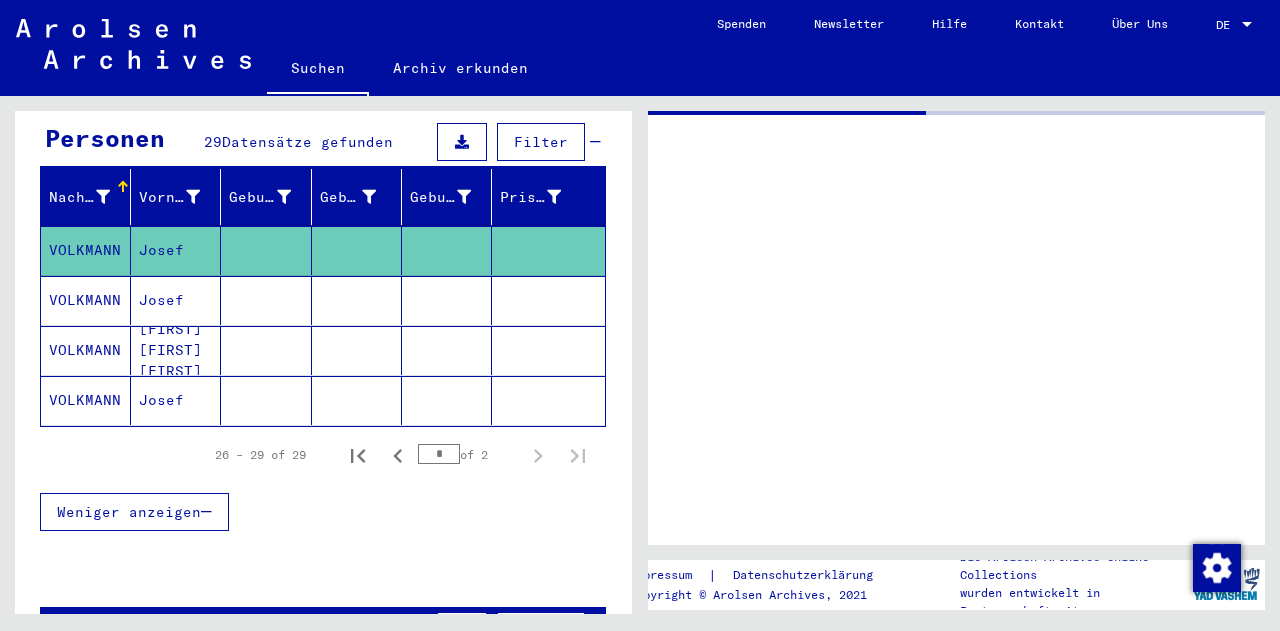 scroll, scrollTop: 0, scrollLeft: 0, axis: both 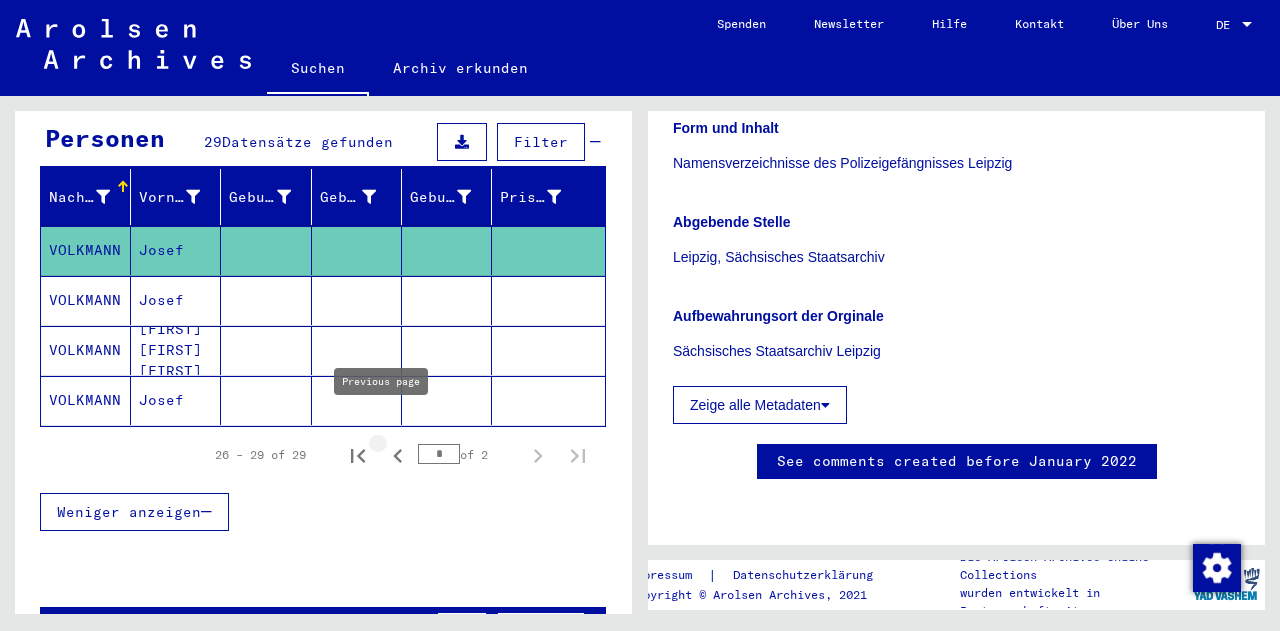 click 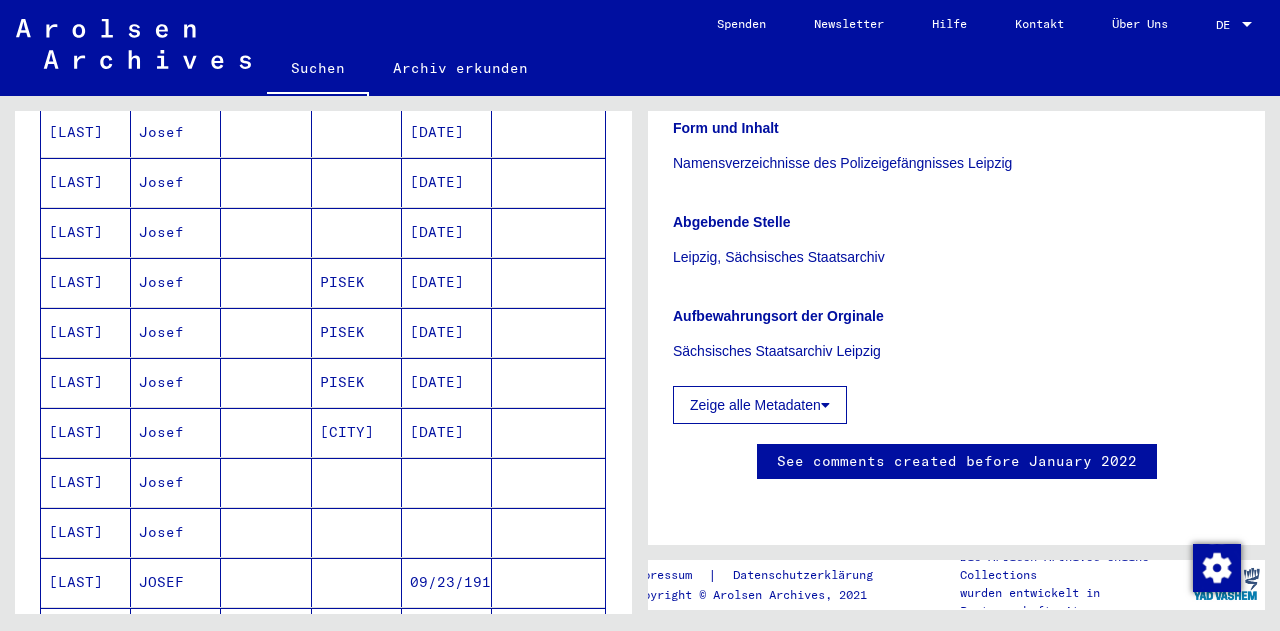 scroll, scrollTop: 500, scrollLeft: 0, axis: vertical 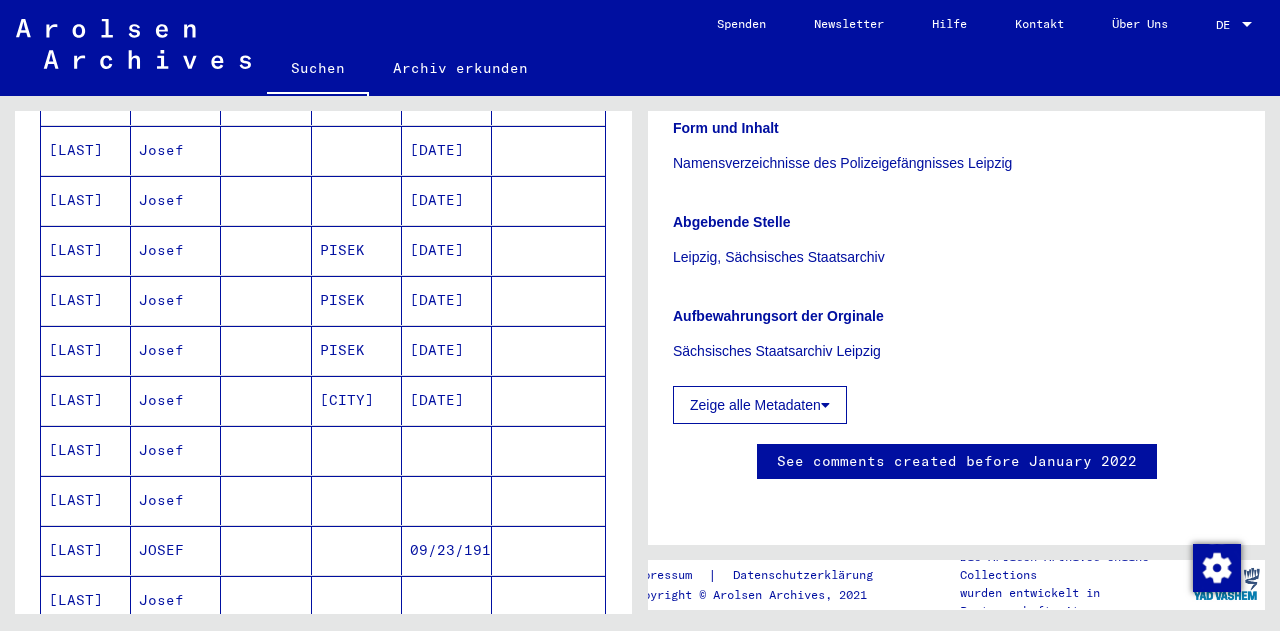 click at bounding box center [447, 500] 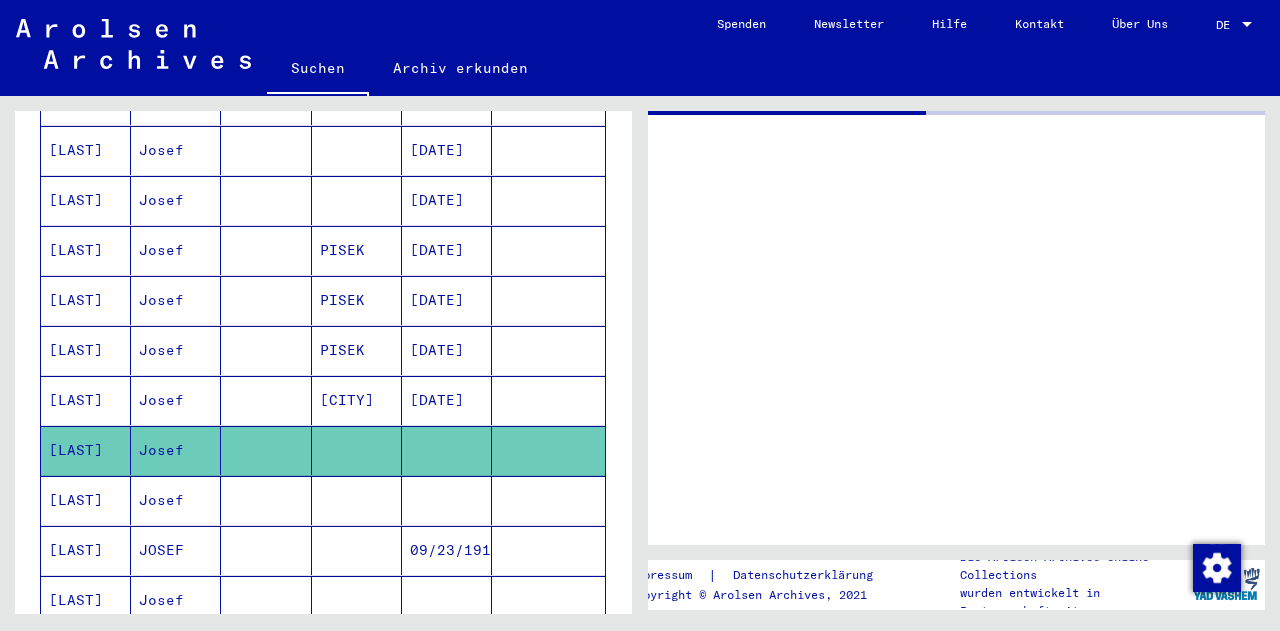 scroll, scrollTop: 0, scrollLeft: 0, axis: both 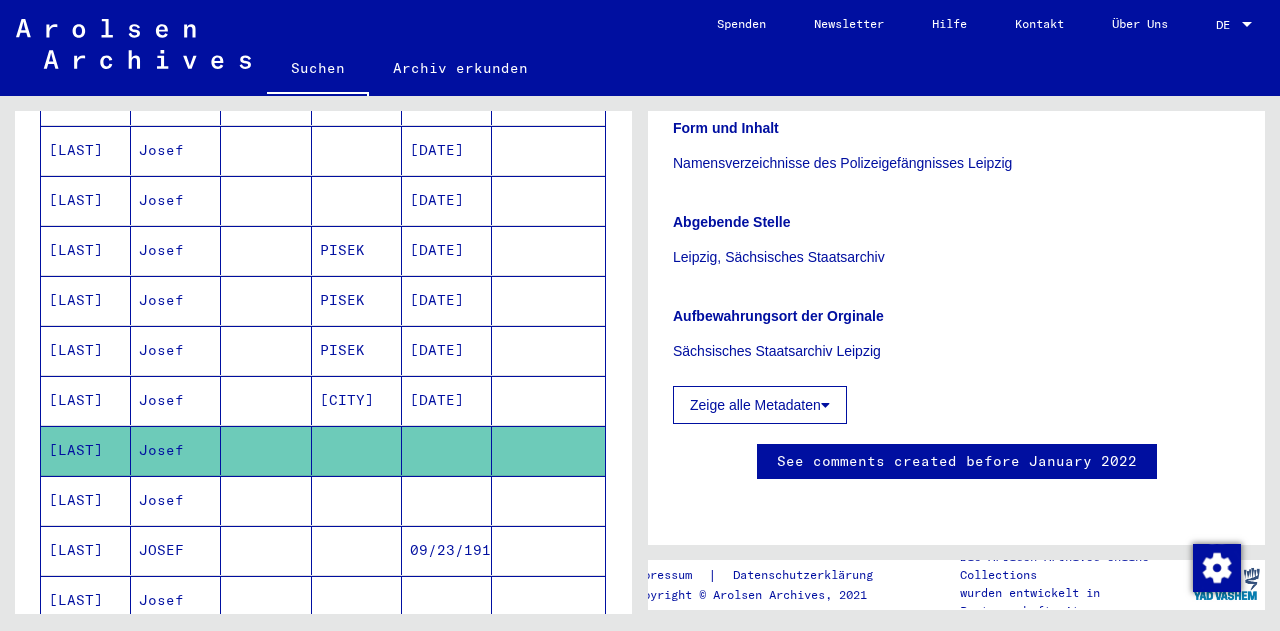 click at bounding box center [447, 550] 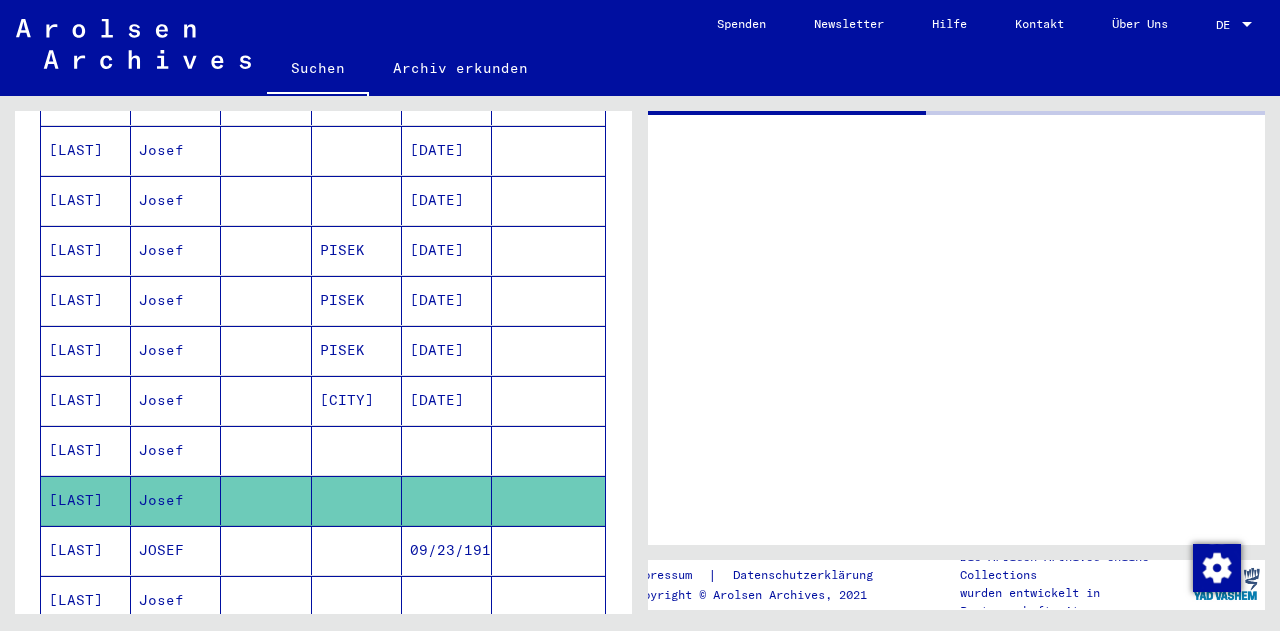 scroll, scrollTop: 0, scrollLeft: 0, axis: both 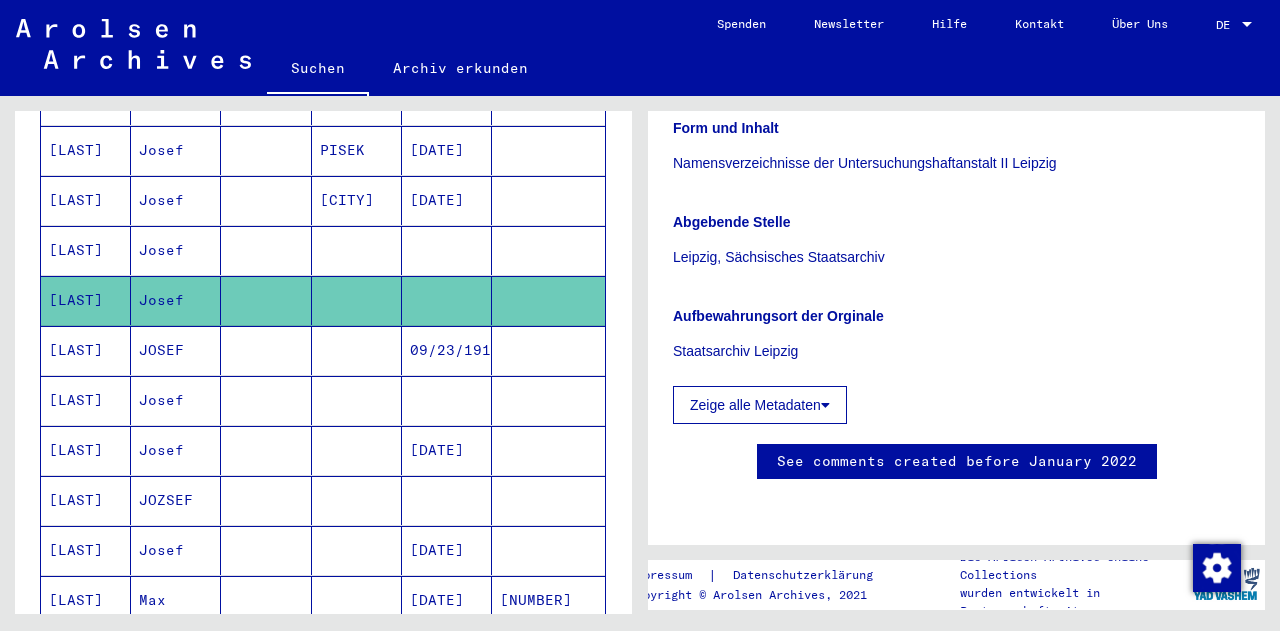click at bounding box center [447, 450] 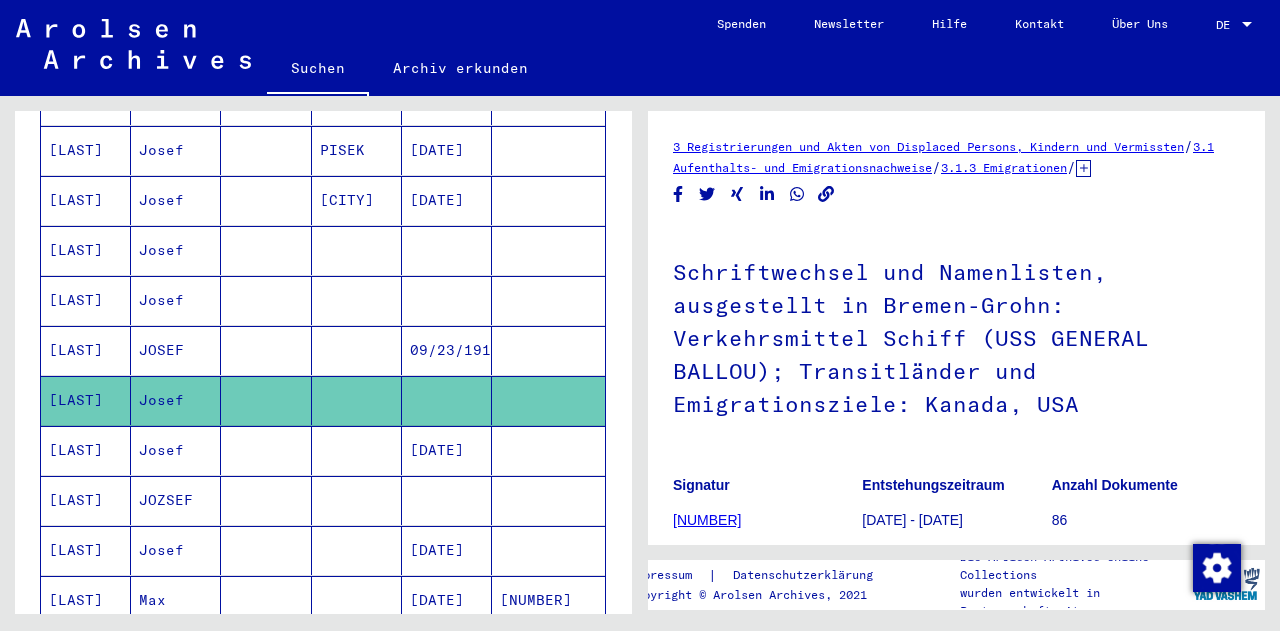 scroll, scrollTop: 0, scrollLeft: 0, axis: both 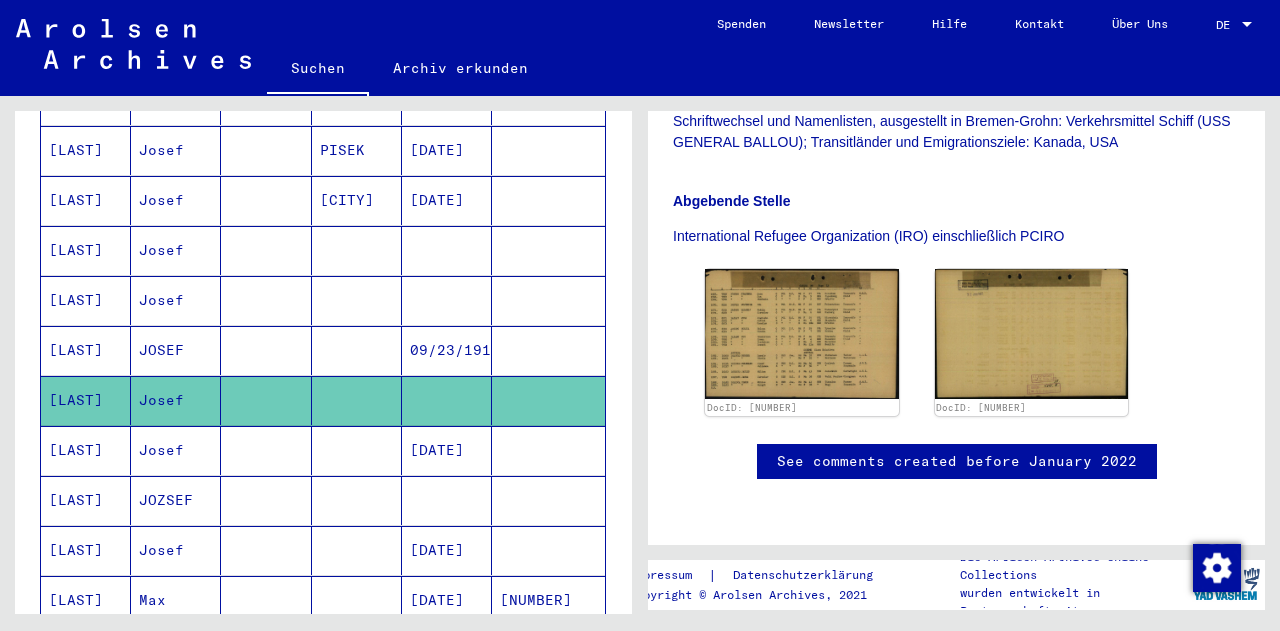click at bounding box center (447, 550) 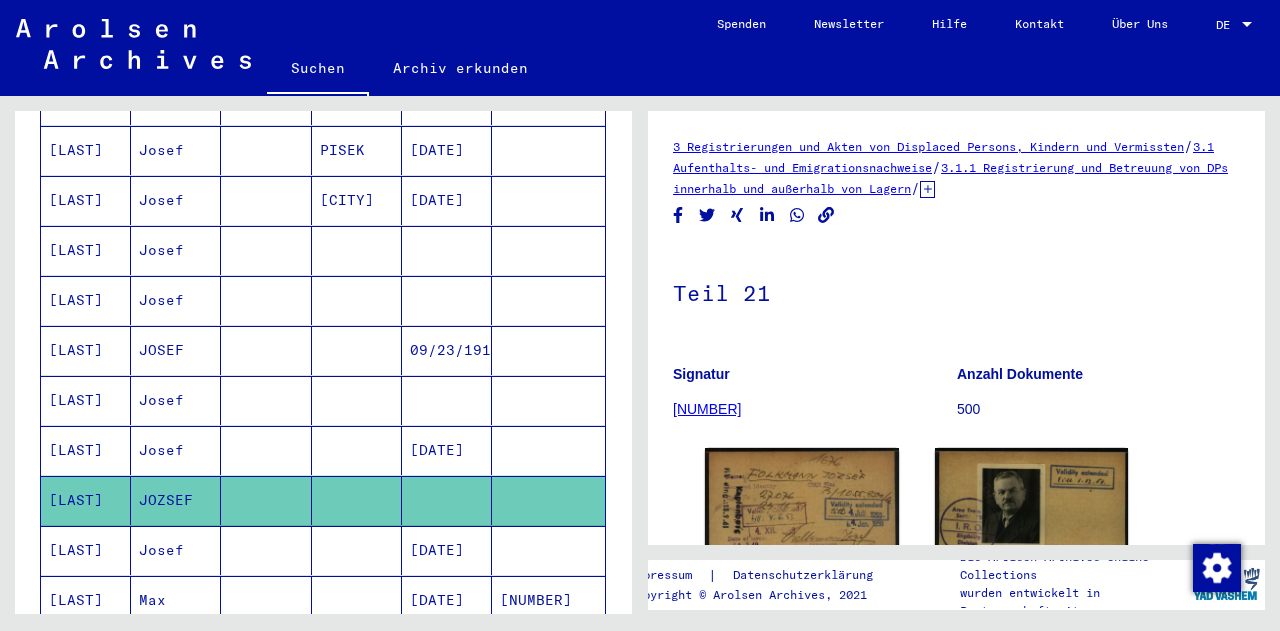 scroll, scrollTop: 0, scrollLeft: 0, axis: both 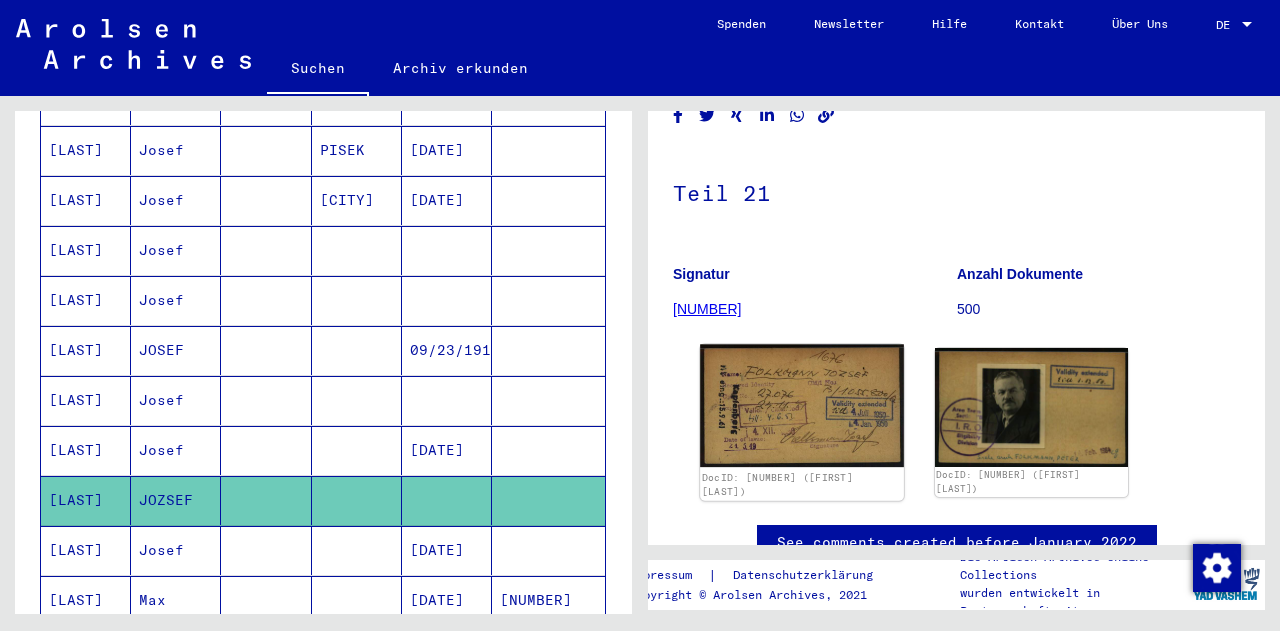 click 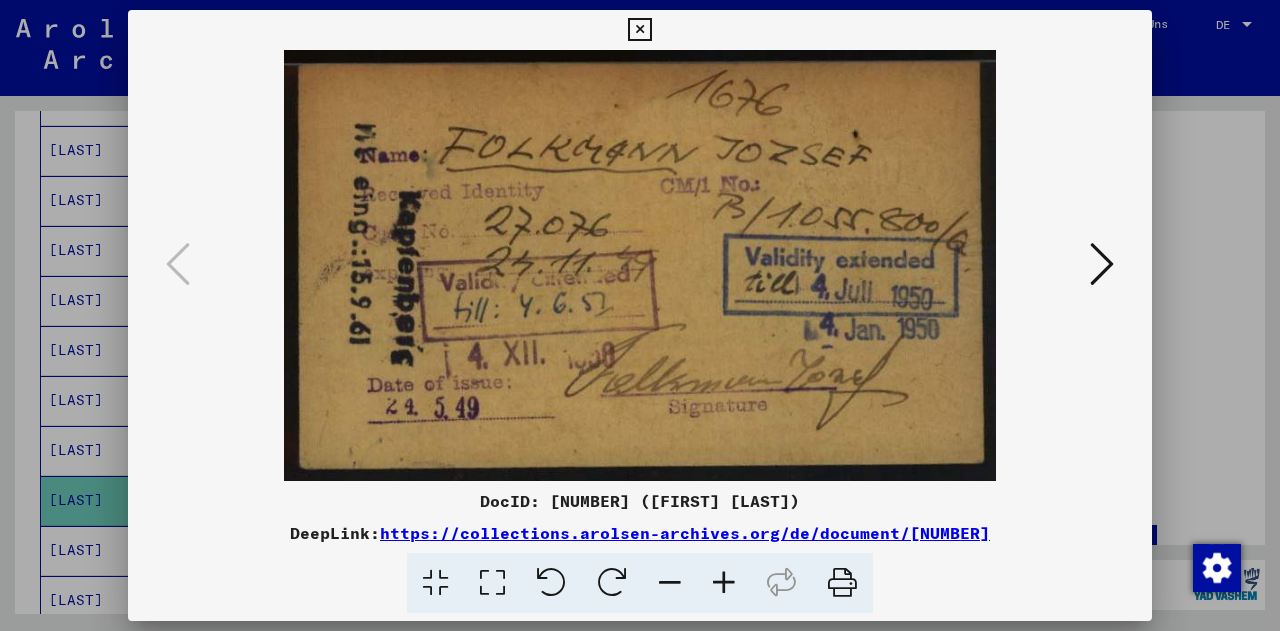 click at bounding box center [1102, 264] 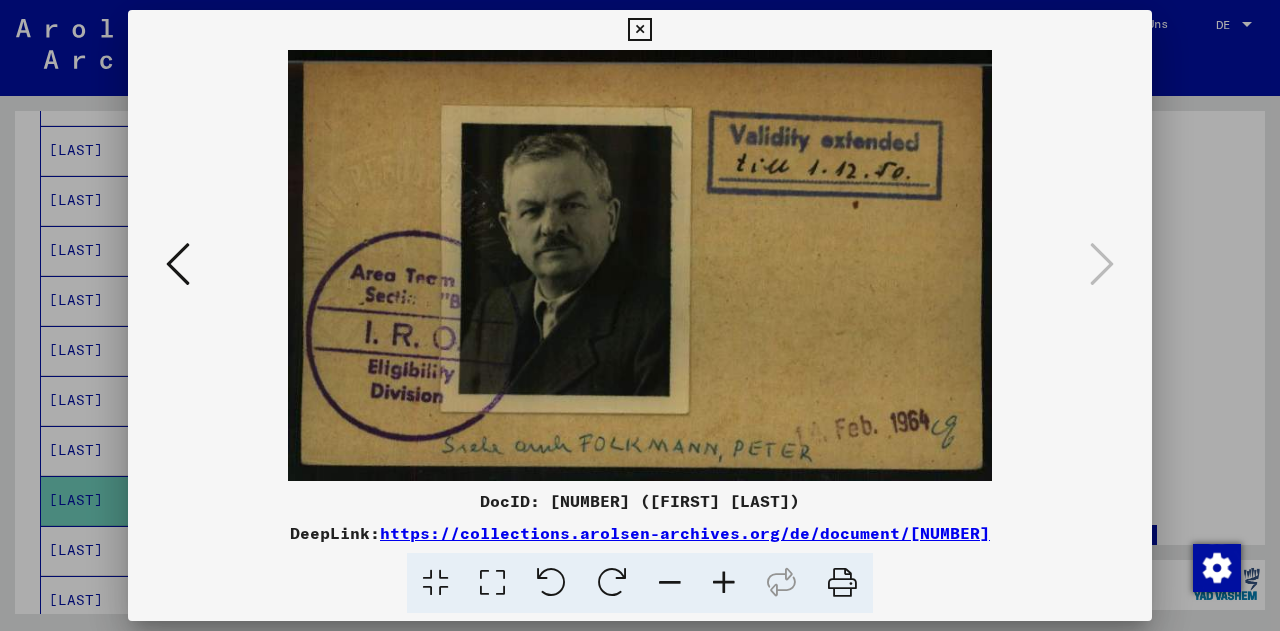 click at bounding box center (639, 30) 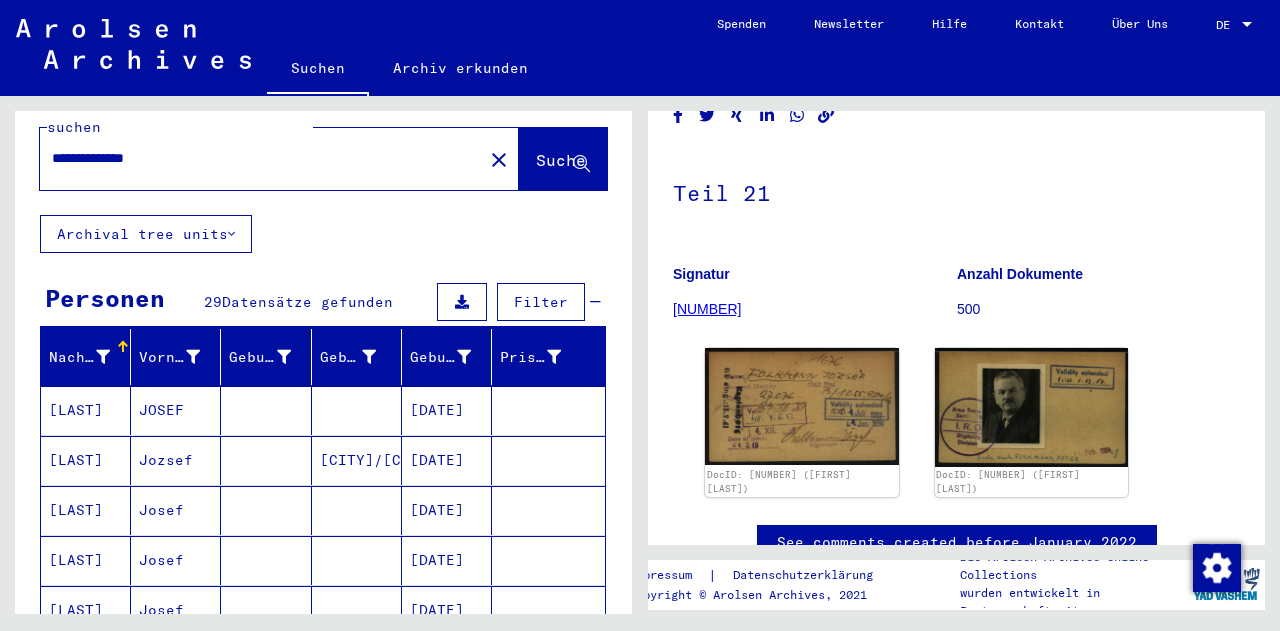 scroll, scrollTop: 0, scrollLeft: 0, axis: both 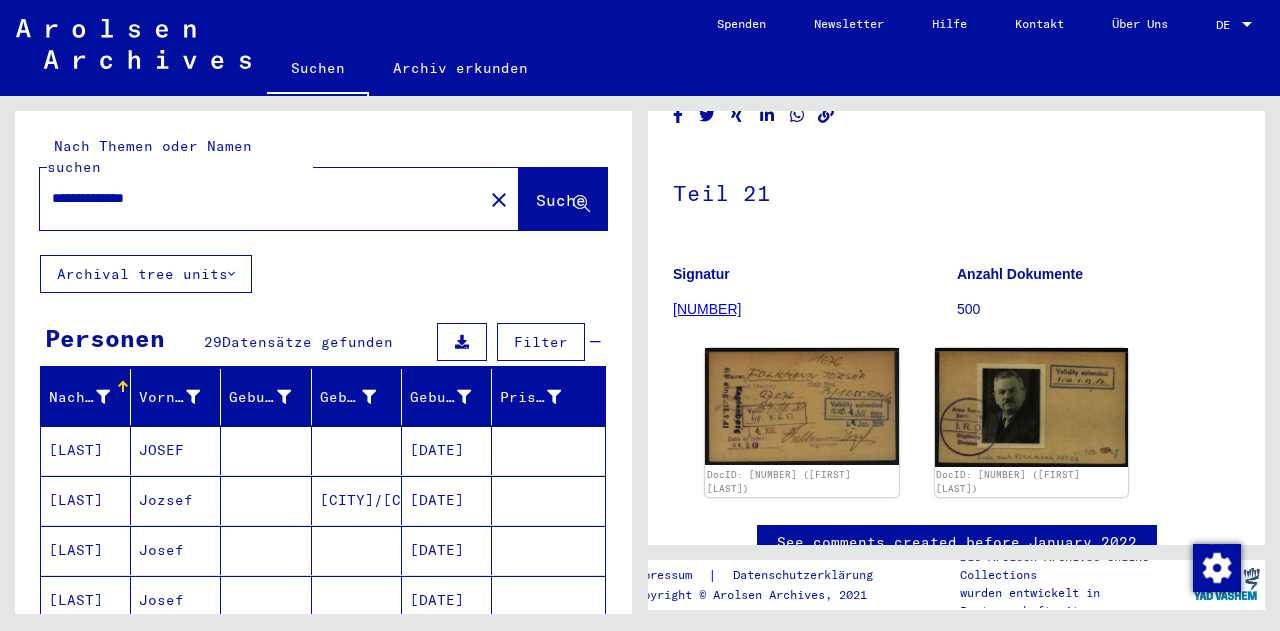 click on "close" 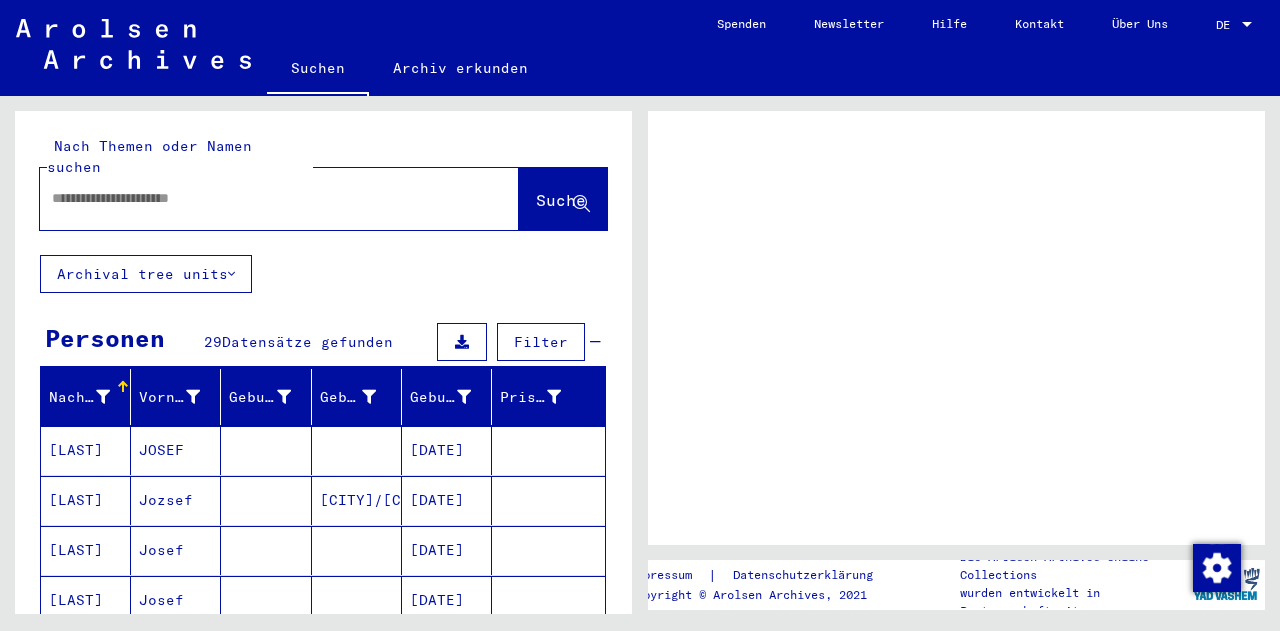 scroll, scrollTop: 0, scrollLeft: 0, axis: both 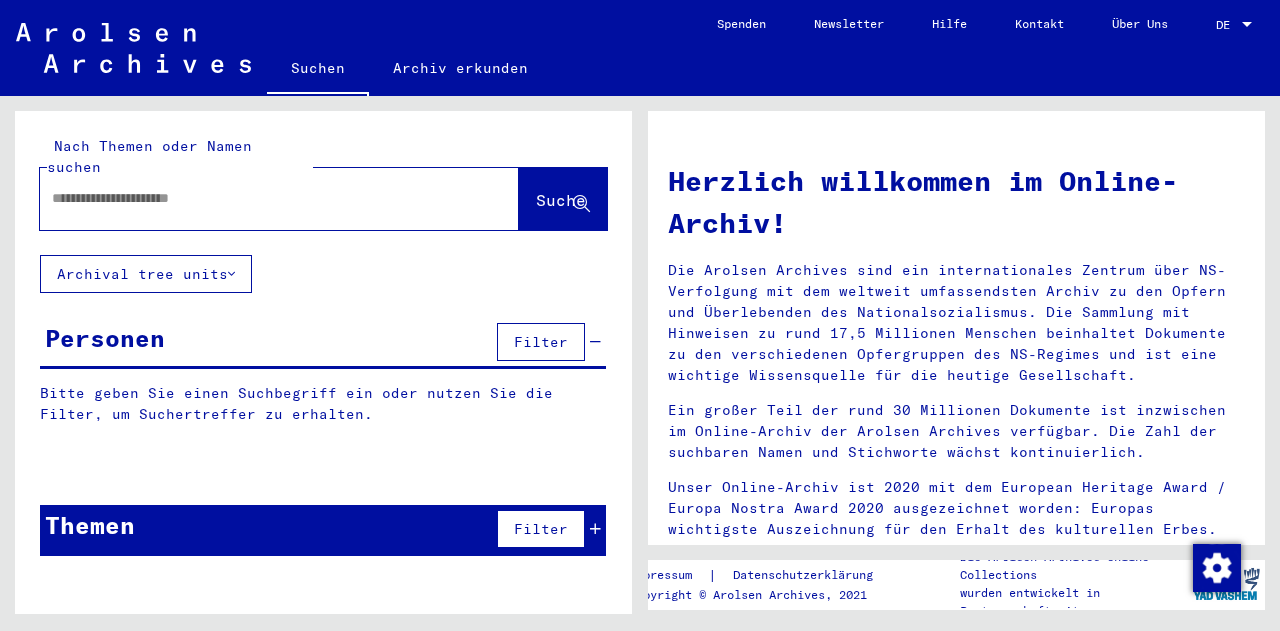 click at bounding box center (255, 198) 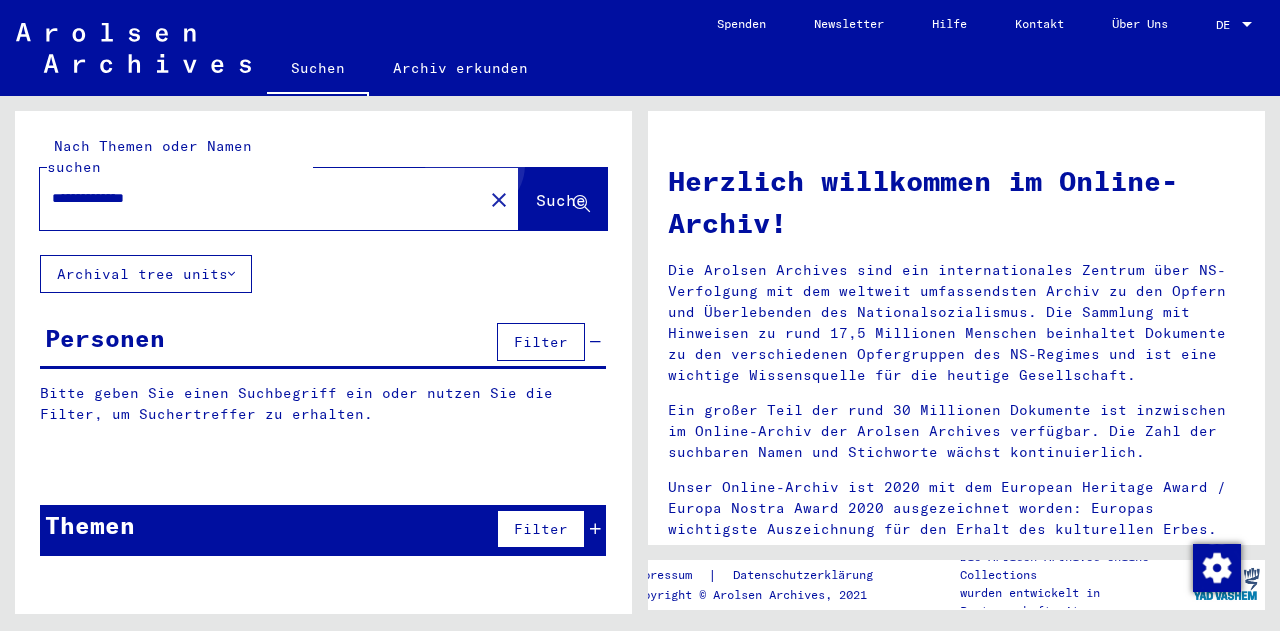 click on "Suche" 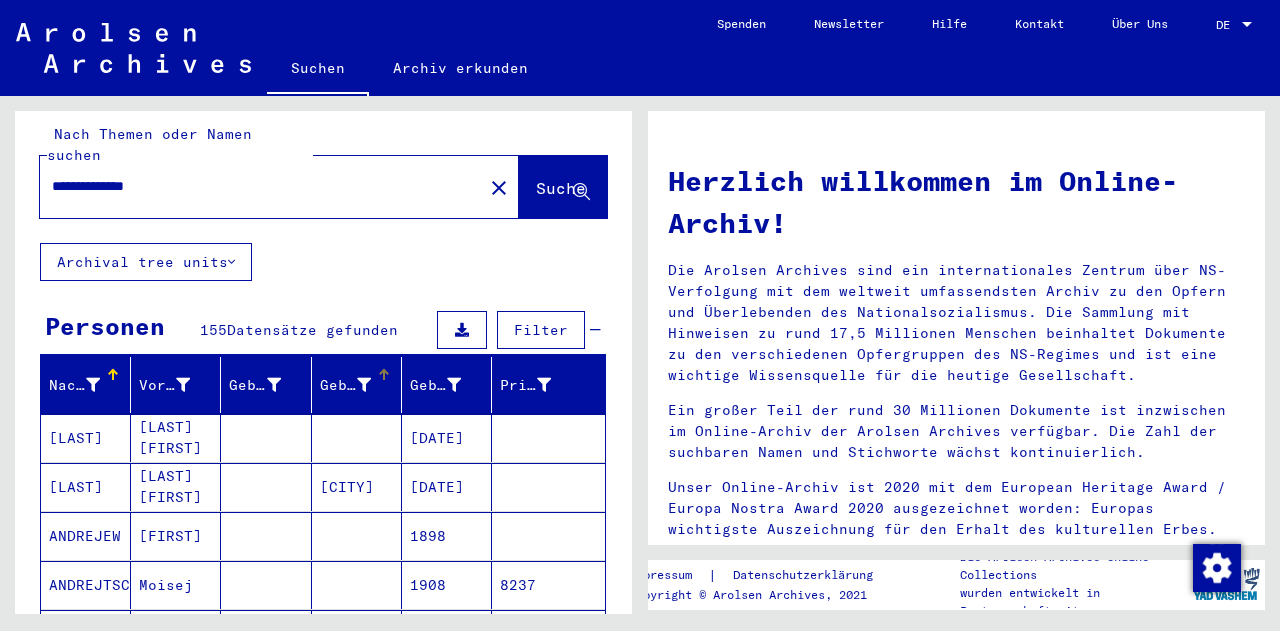 scroll, scrollTop: 0, scrollLeft: 0, axis: both 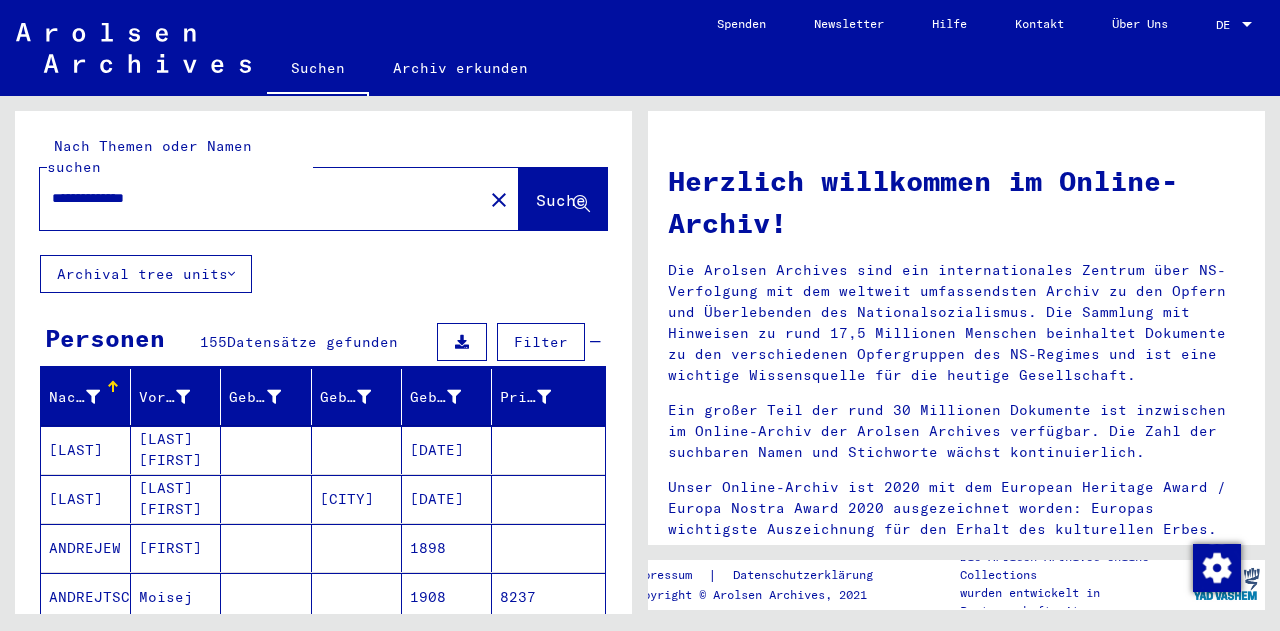 click on "**********" at bounding box center (255, 198) 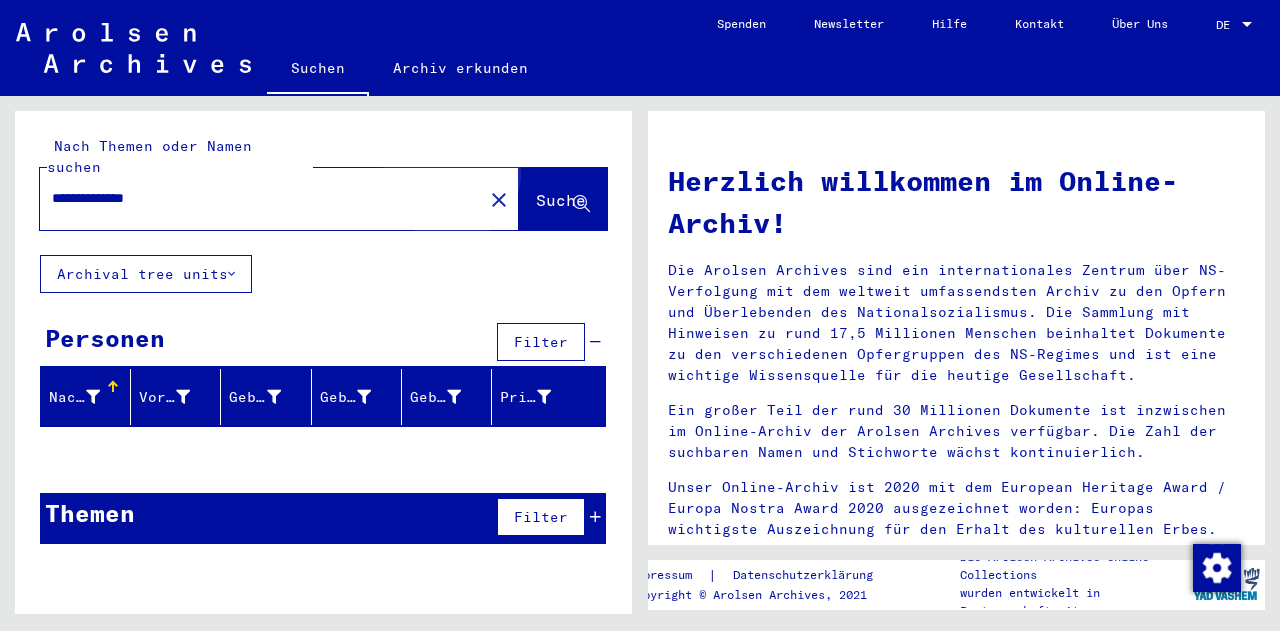 click on "Suche" 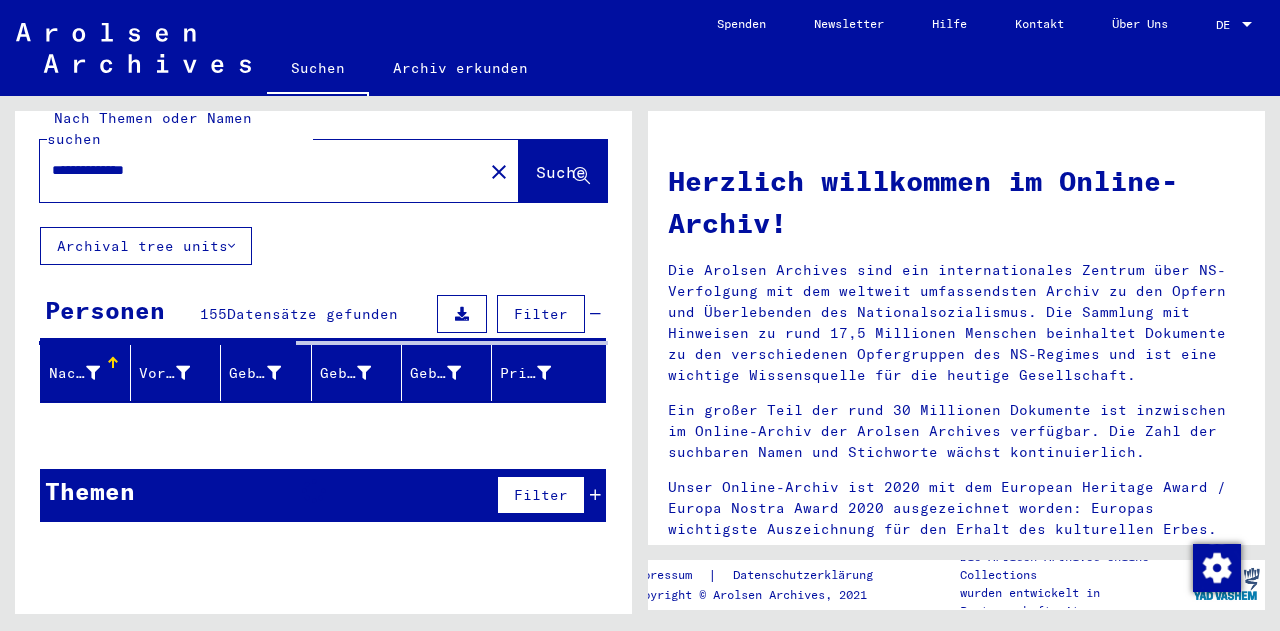 scroll, scrollTop: 43, scrollLeft: 0, axis: vertical 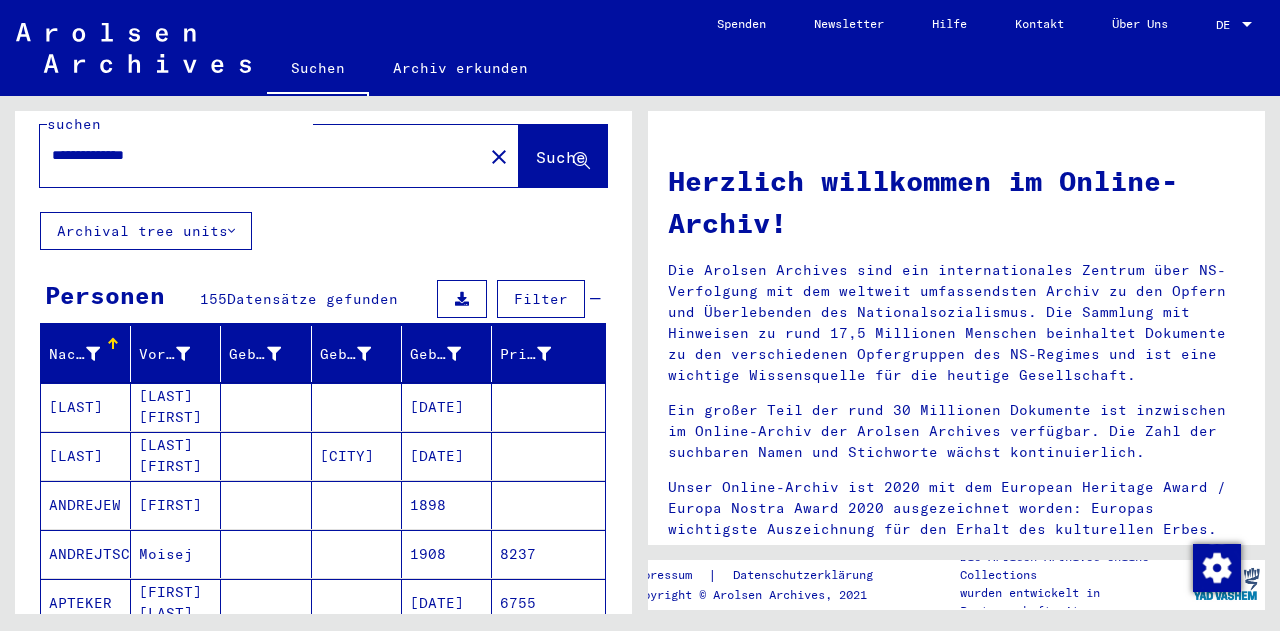 click on "Filter" at bounding box center (541, 299) 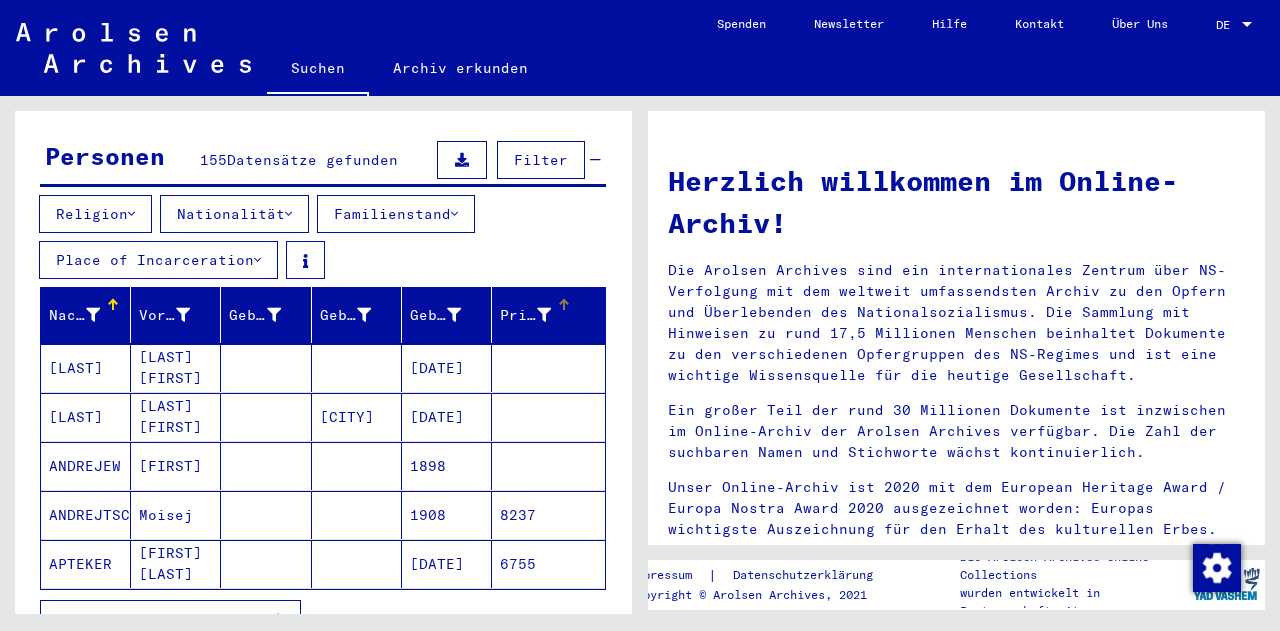 scroll, scrollTop: 143, scrollLeft: 0, axis: vertical 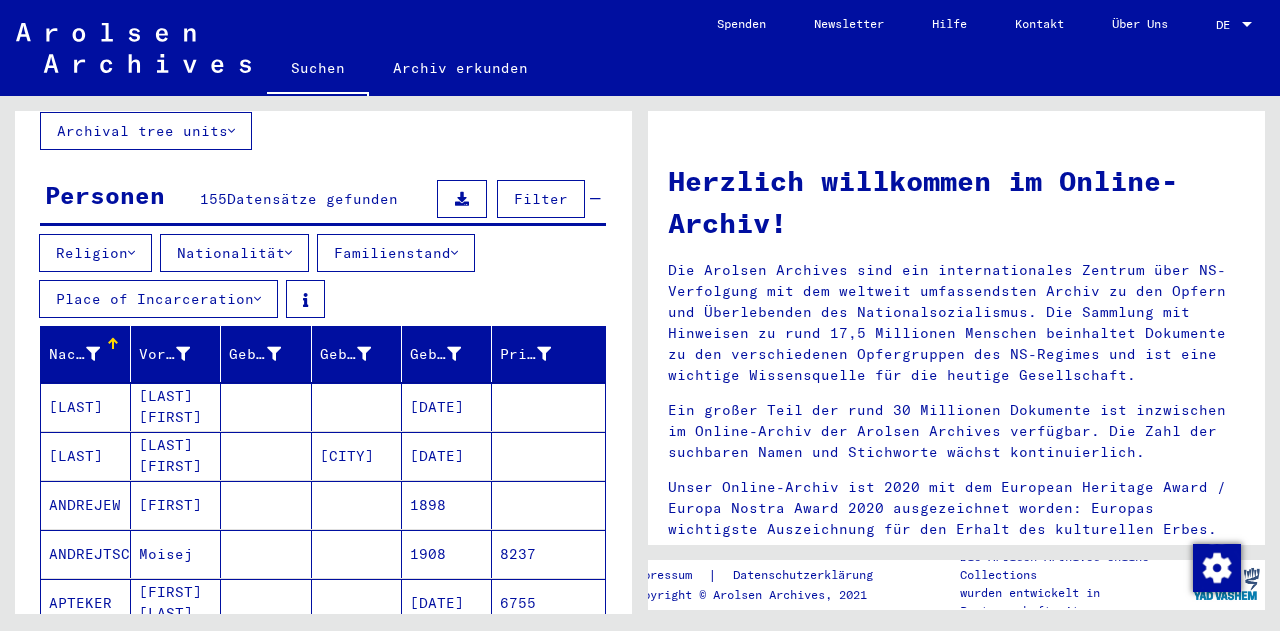 click on "Nationalität" at bounding box center [234, 253] 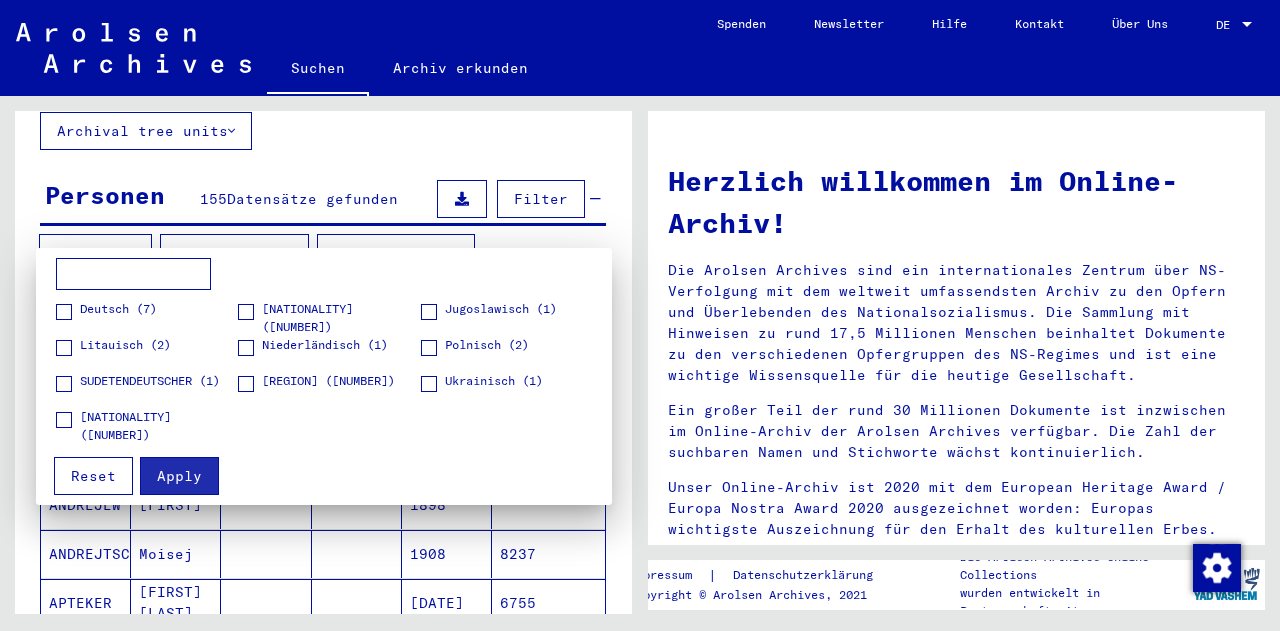 type on "**********" 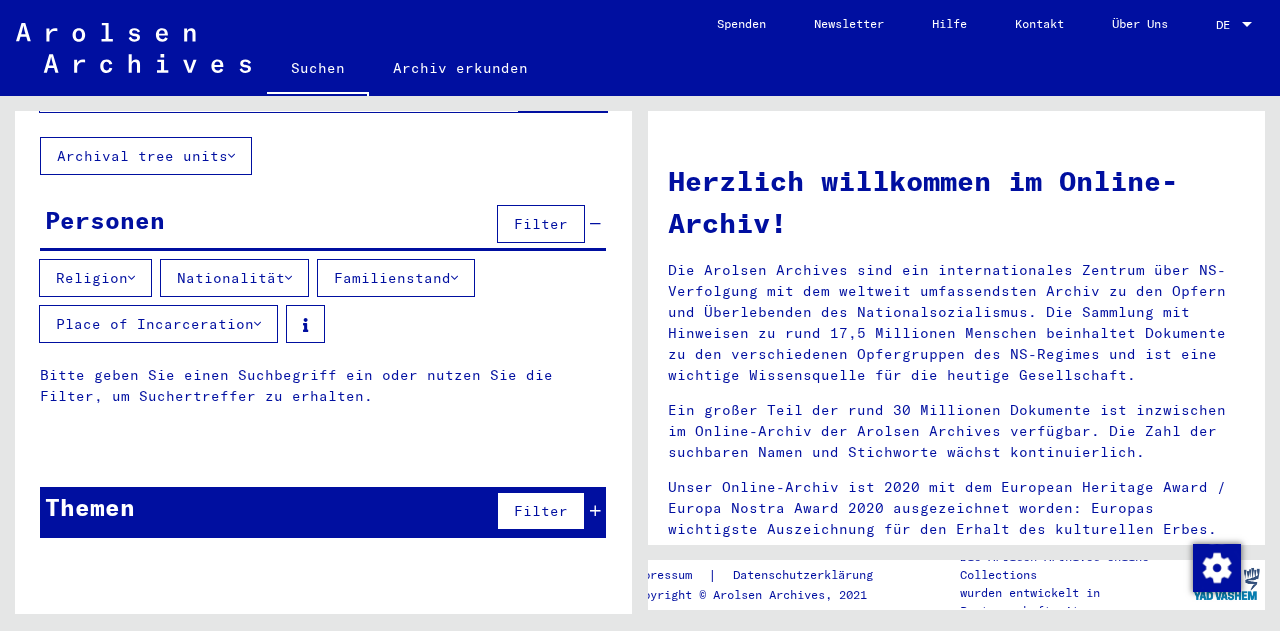scroll, scrollTop: 92, scrollLeft: 0, axis: vertical 